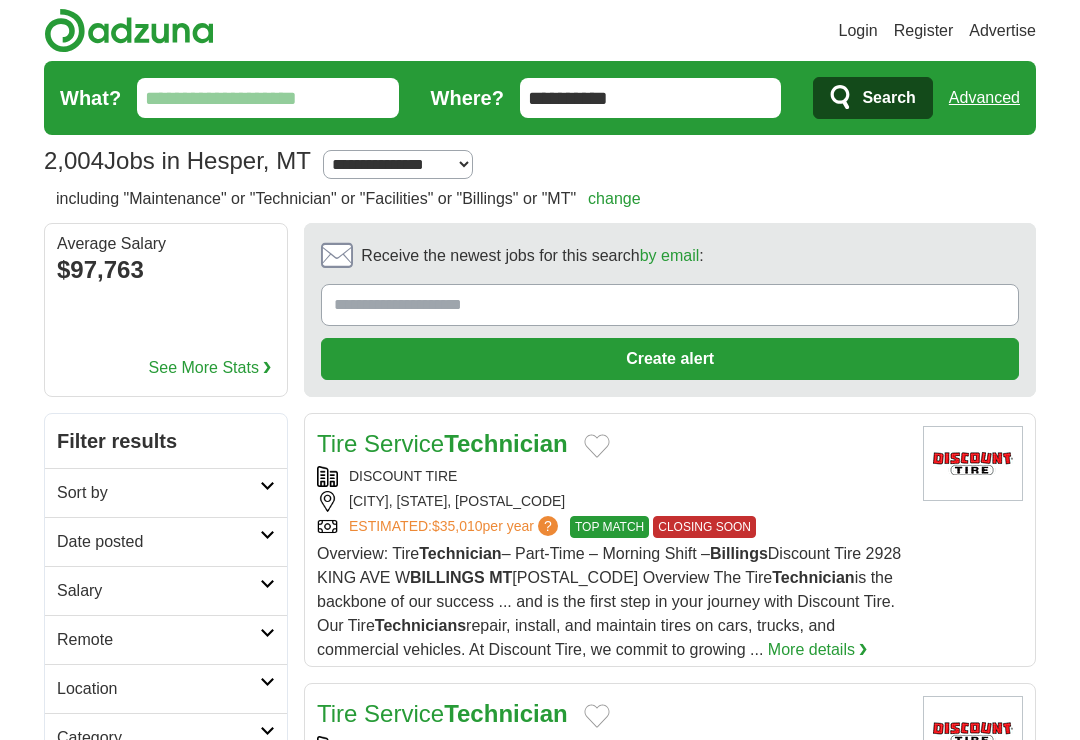 scroll, scrollTop: 0, scrollLeft: 0, axis: both 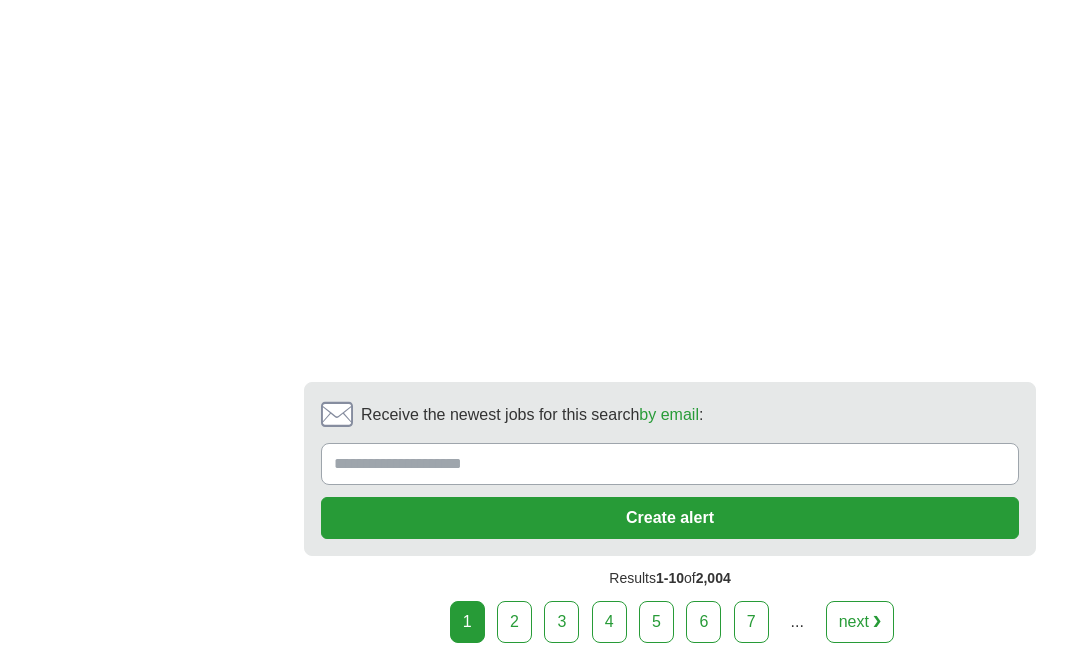 click on "next ❯" at bounding box center (860, 622) 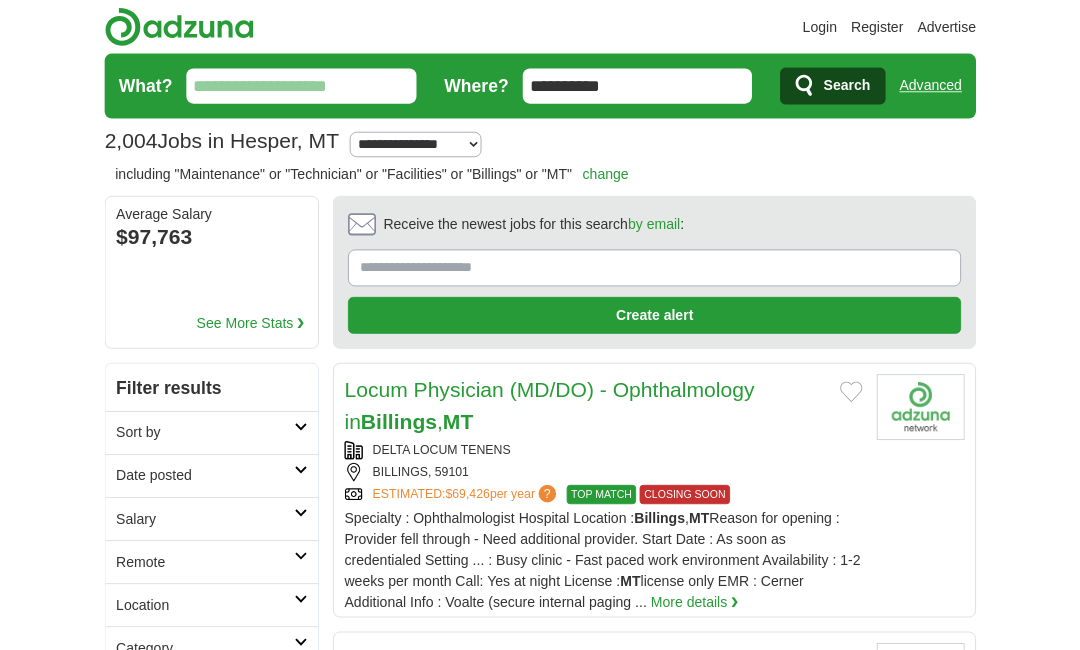 scroll, scrollTop: 0, scrollLeft: 0, axis: both 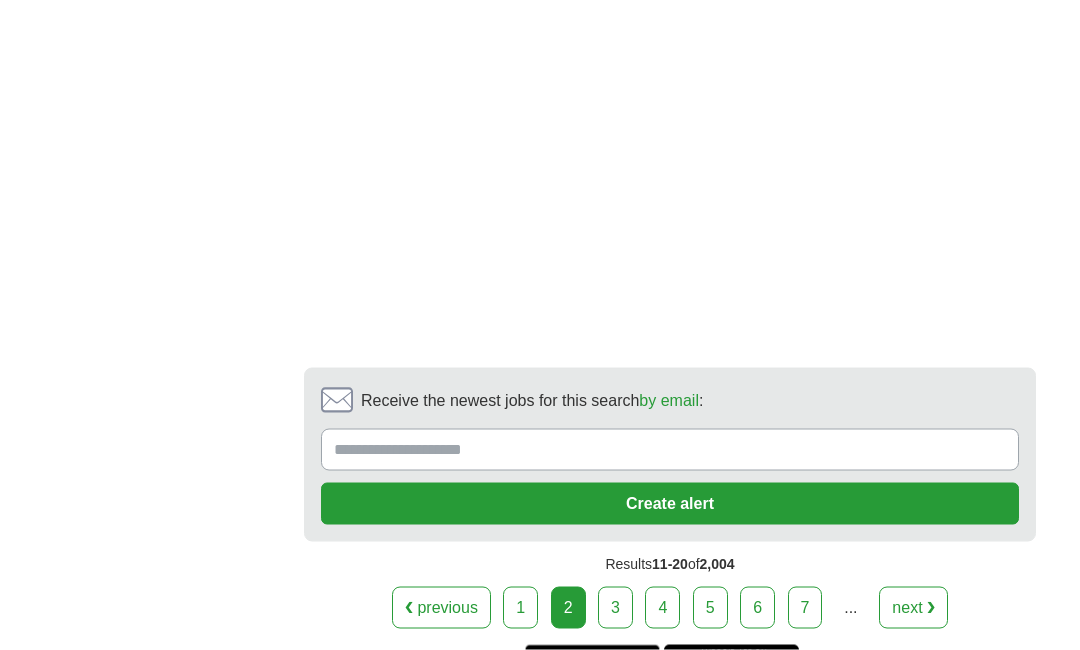 click on "next ❯" at bounding box center (913, 608) 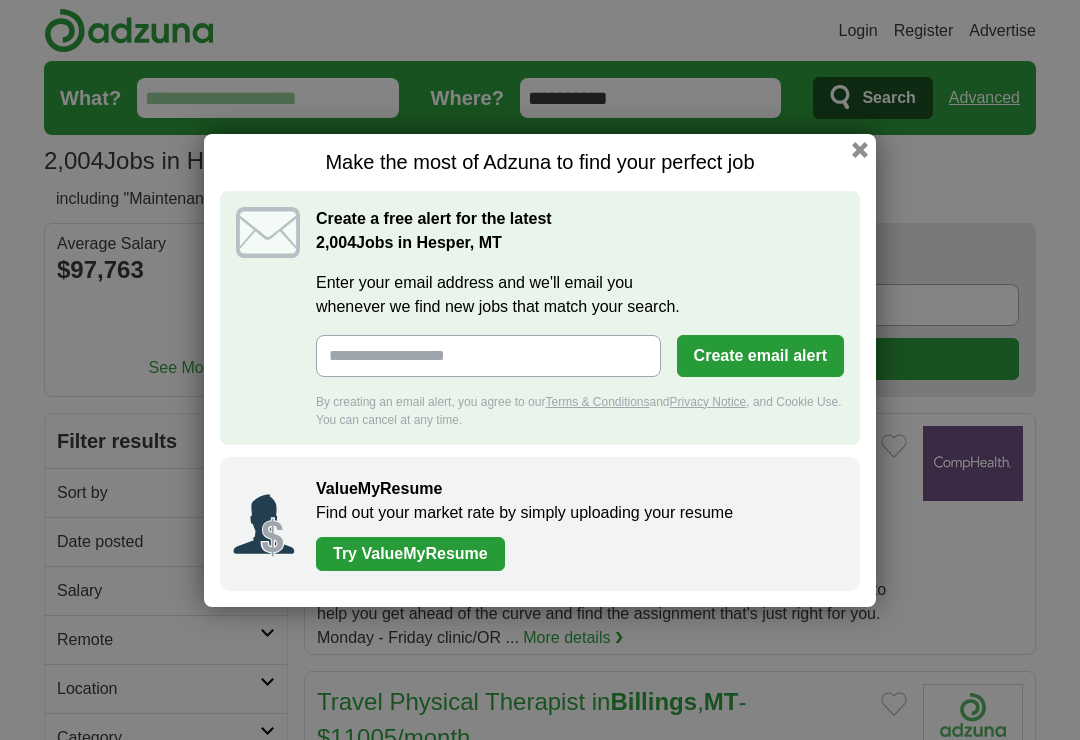 scroll, scrollTop: 0, scrollLeft: 0, axis: both 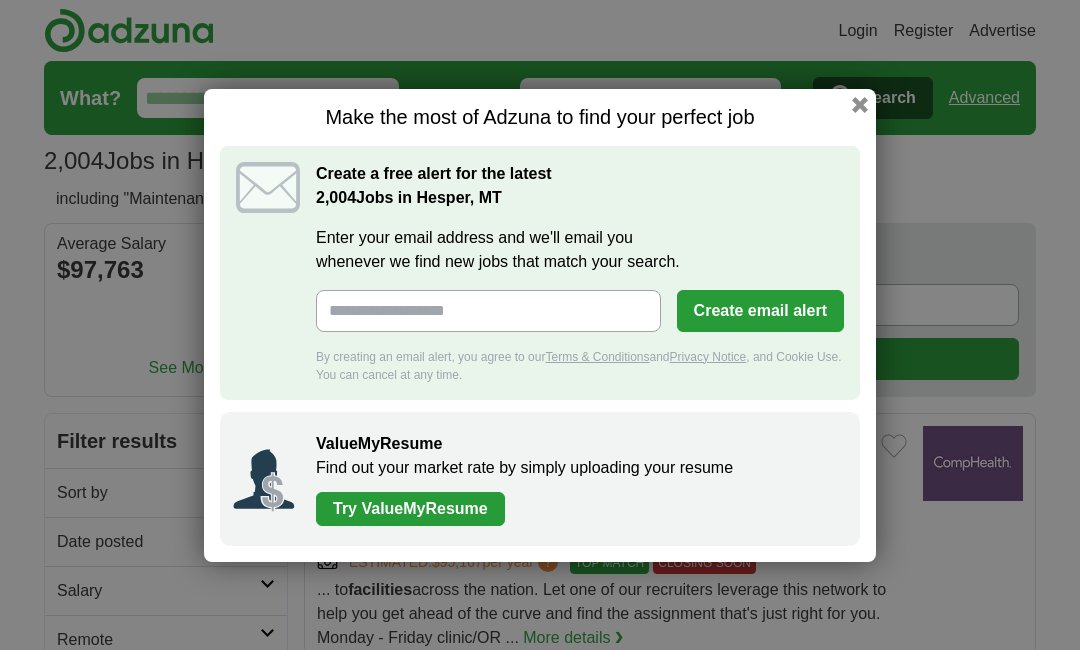 click at bounding box center (860, 105) 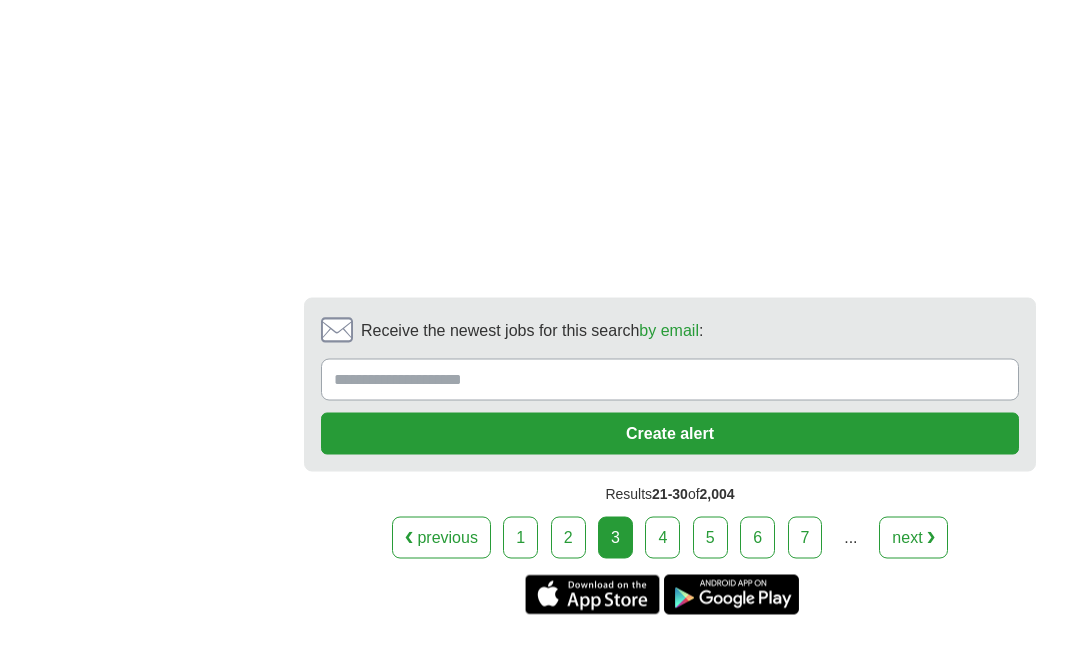 scroll, scrollTop: 3972, scrollLeft: 0, axis: vertical 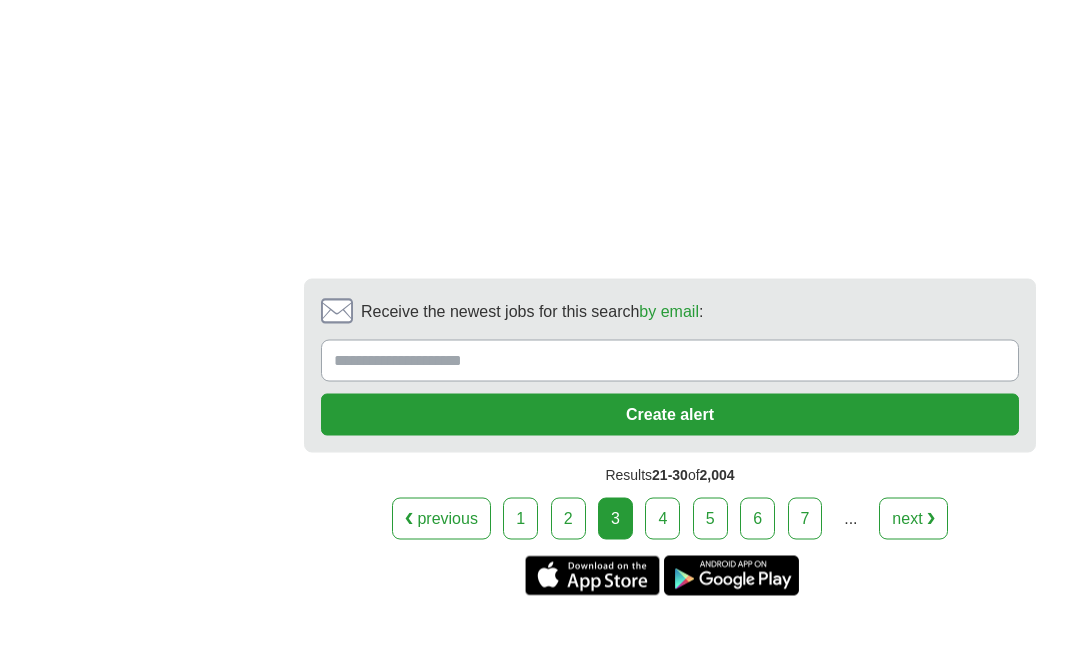 click on "next ❯" at bounding box center [913, 519] 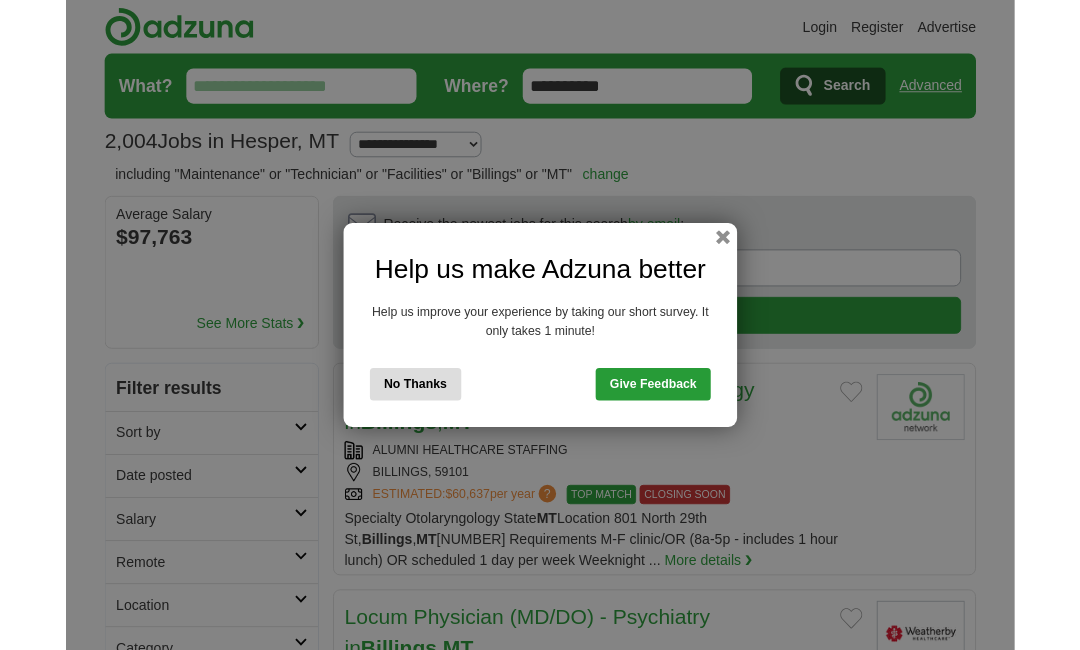 scroll, scrollTop: 0, scrollLeft: 0, axis: both 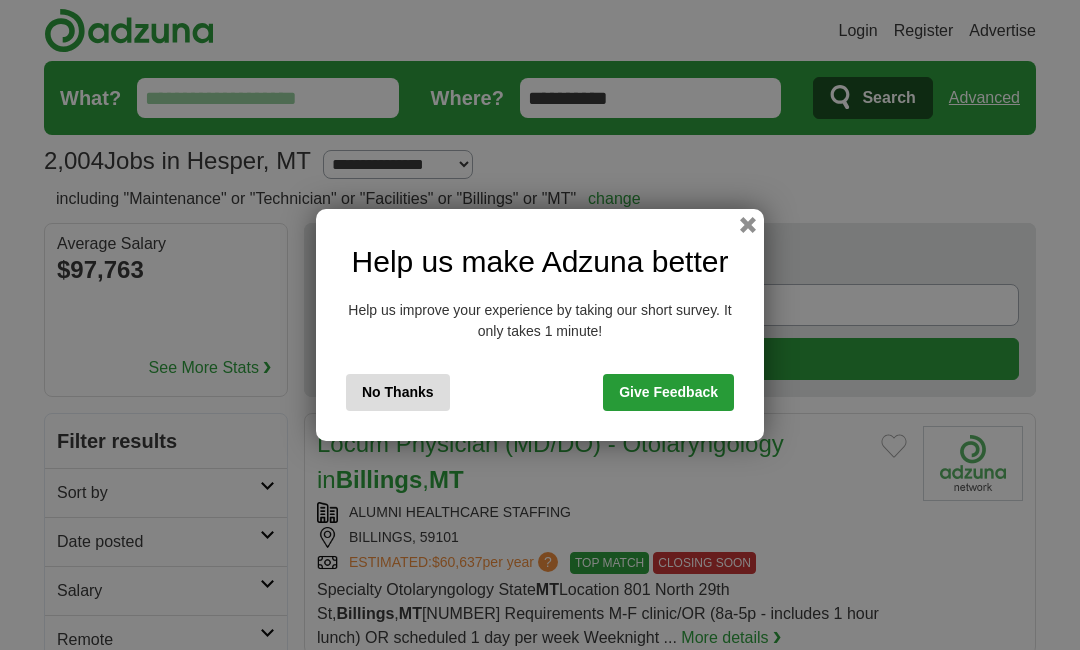 click at bounding box center (748, 225) 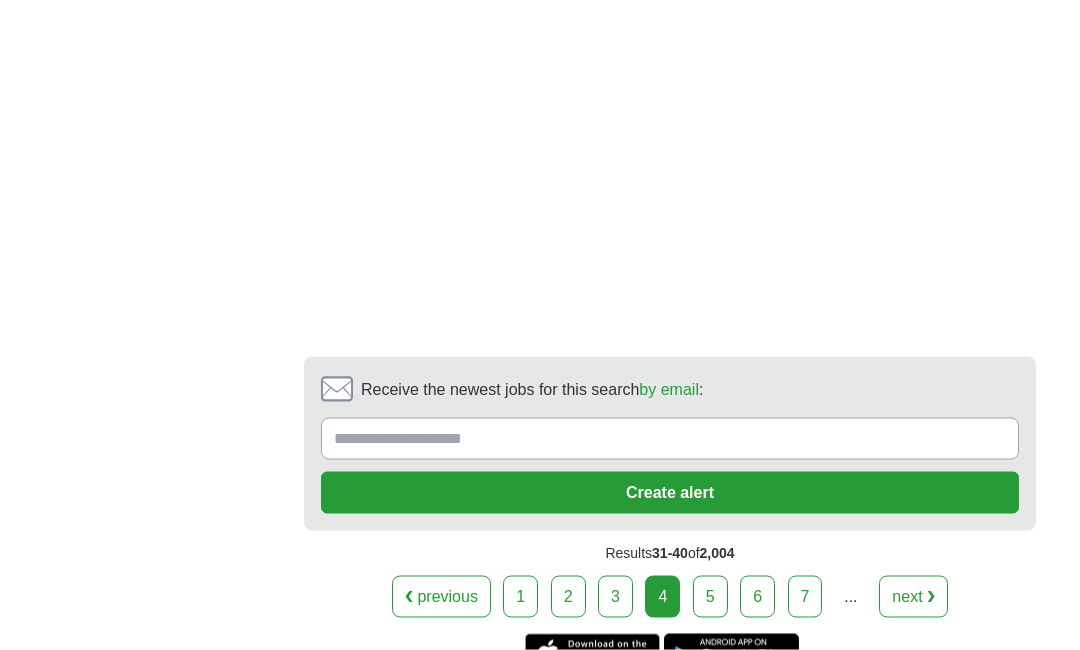 scroll, scrollTop: 3978, scrollLeft: 0, axis: vertical 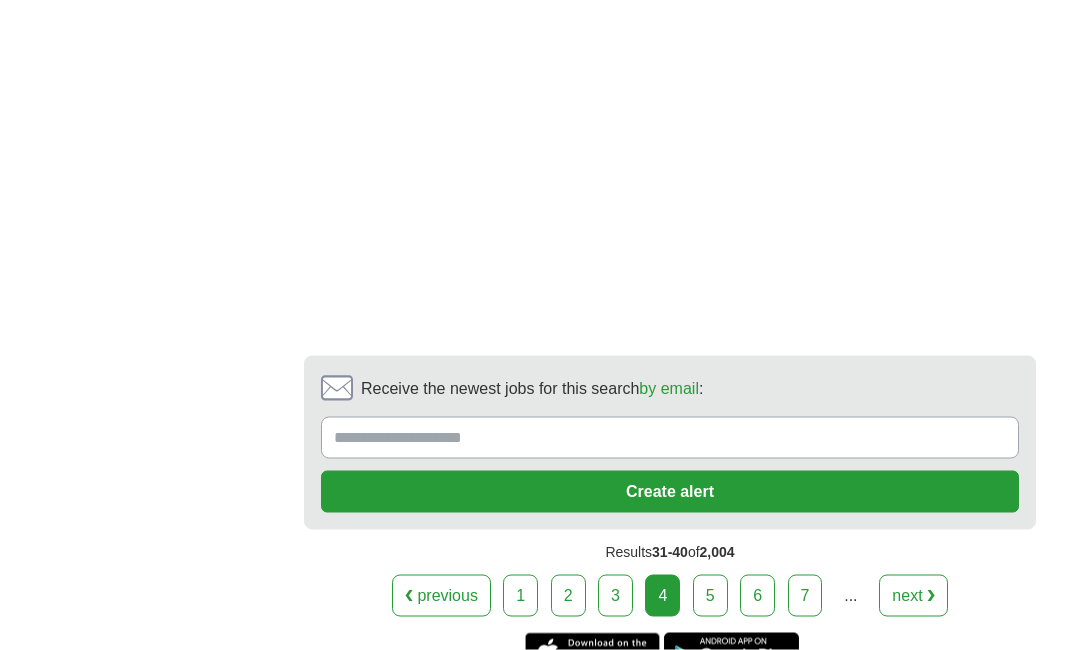 click on "next ❯" at bounding box center (913, 596) 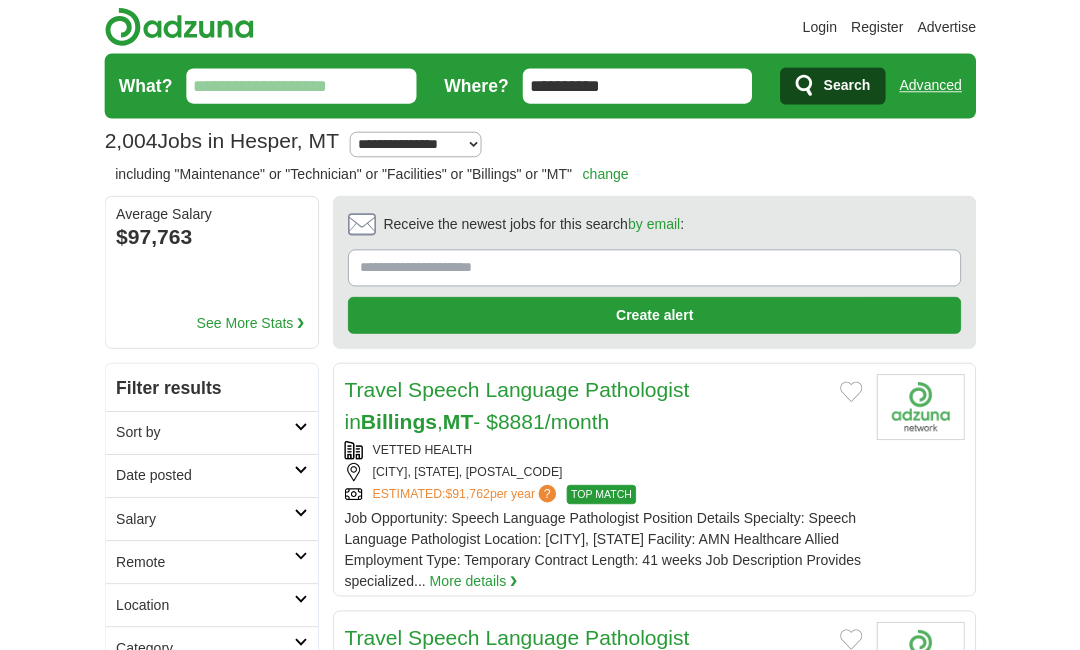 scroll, scrollTop: 0, scrollLeft: 0, axis: both 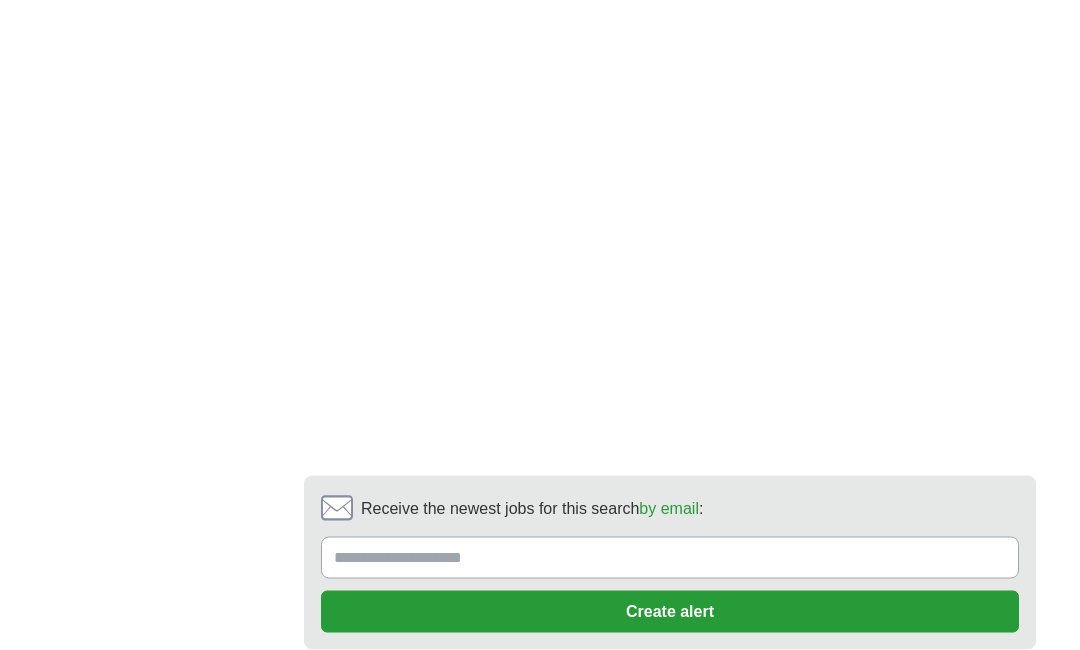 click on "next ❯" at bounding box center (937, 716) 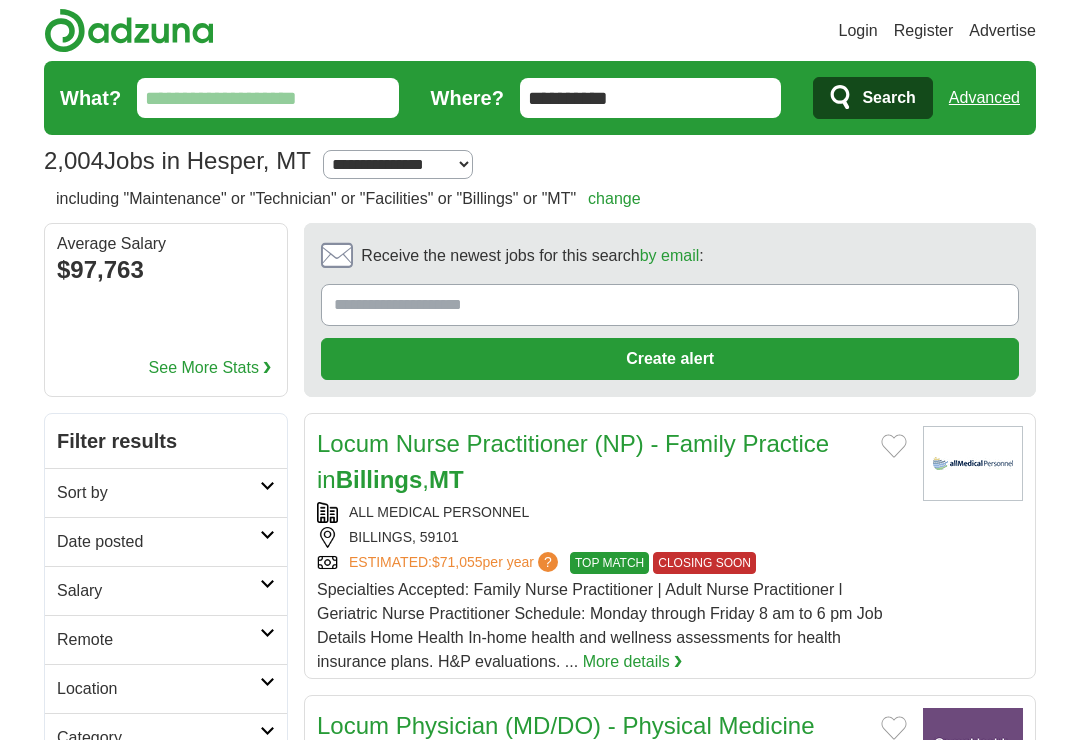 scroll, scrollTop: 0, scrollLeft: 0, axis: both 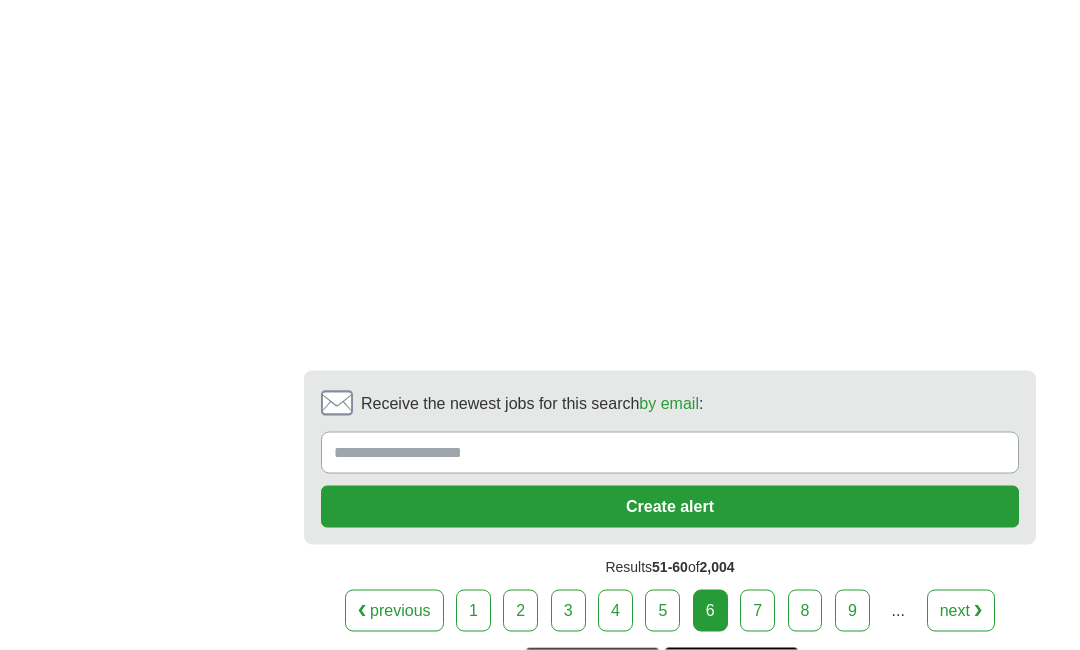 click on "next ❯" at bounding box center (961, 611) 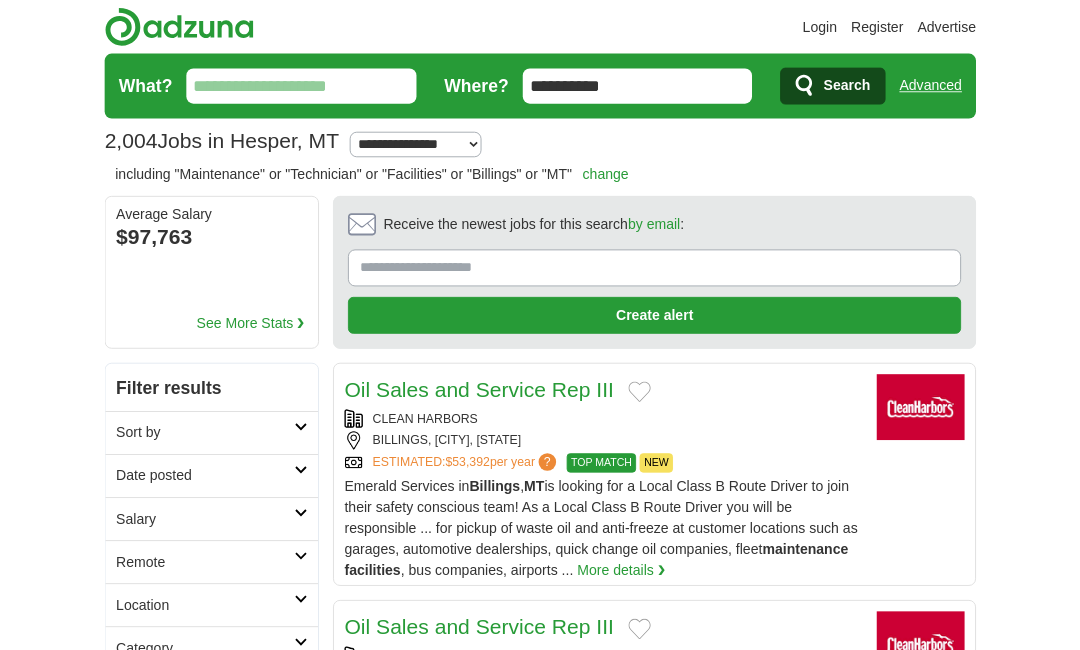scroll, scrollTop: 0, scrollLeft: 0, axis: both 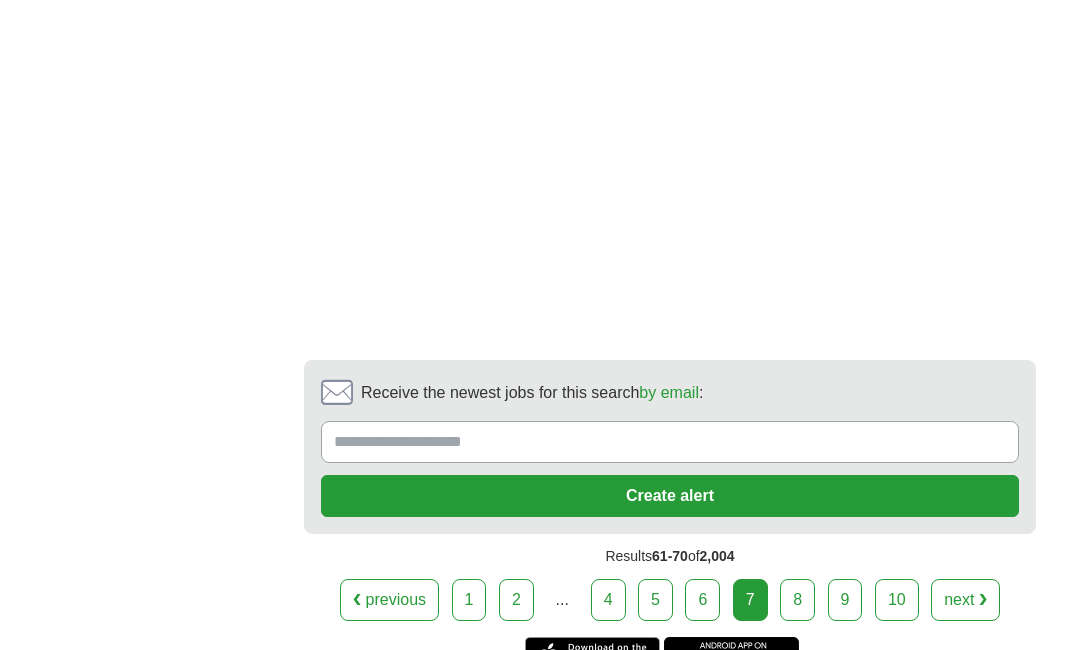click on "next ❯" at bounding box center [965, 600] 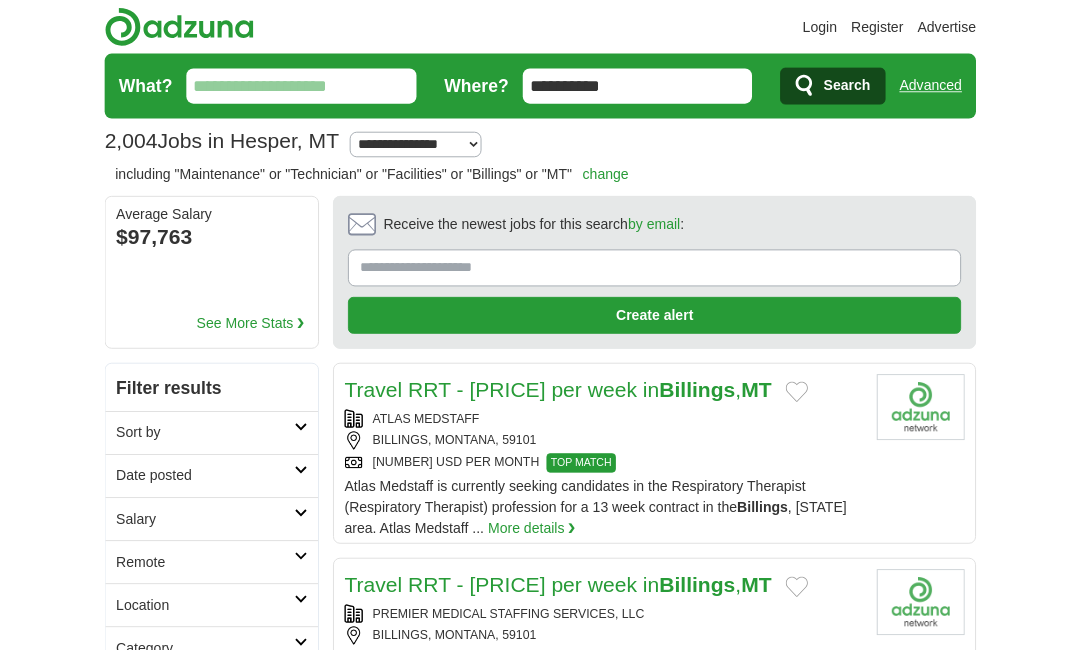 scroll, scrollTop: 0, scrollLeft: 0, axis: both 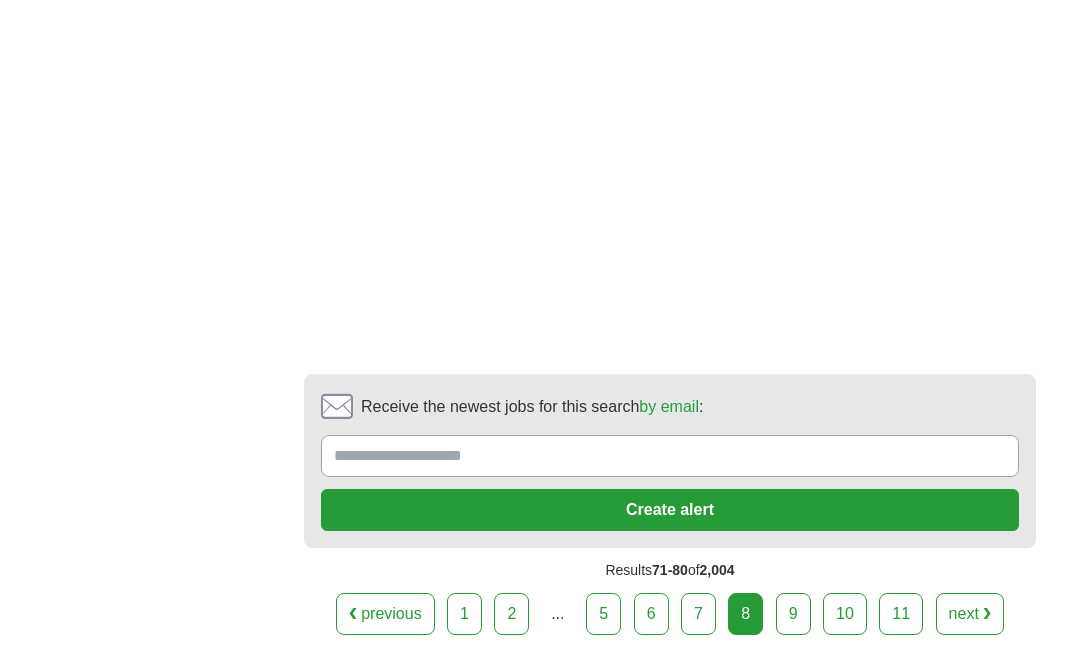 click on "next ❯" at bounding box center [970, 614] 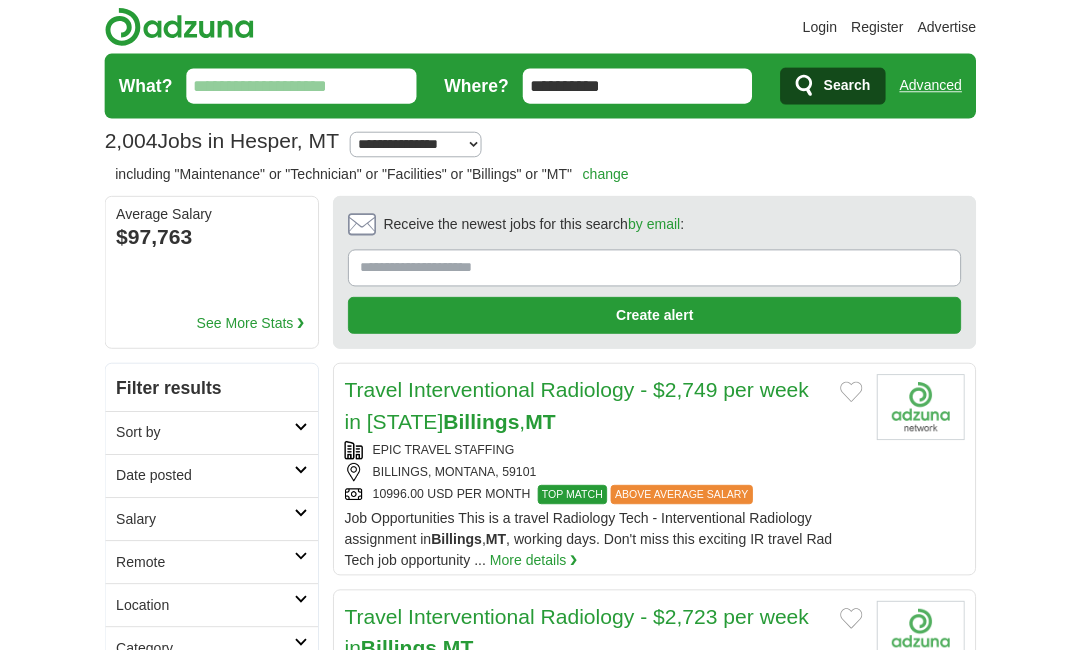 scroll, scrollTop: 0, scrollLeft: 0, axis: both 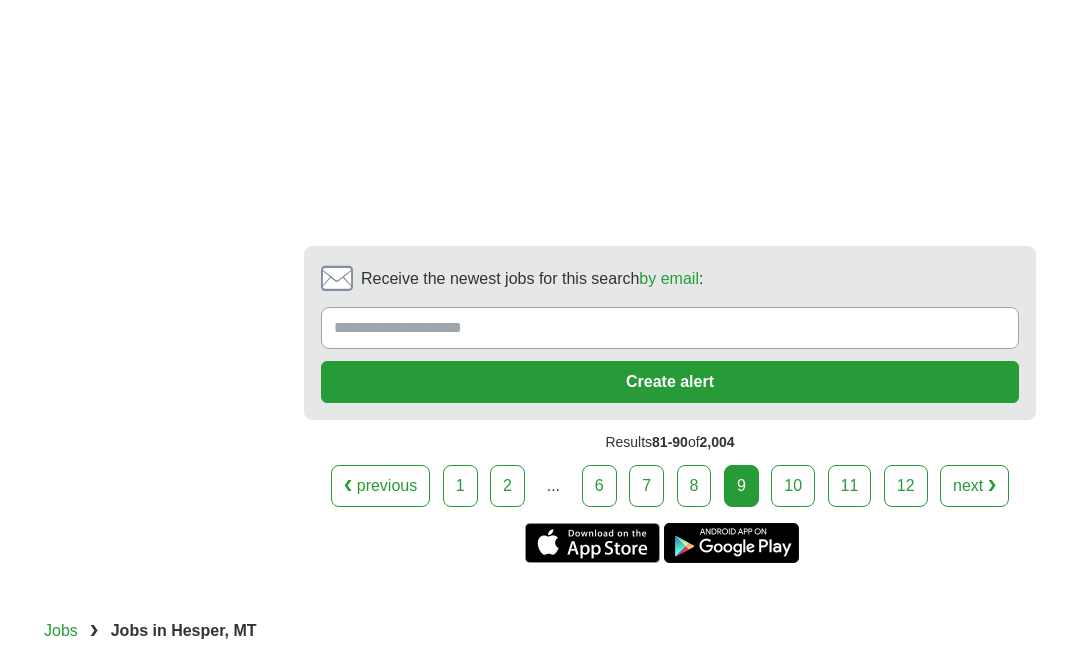 click on "next ❯" at bounding box center (974, 486) 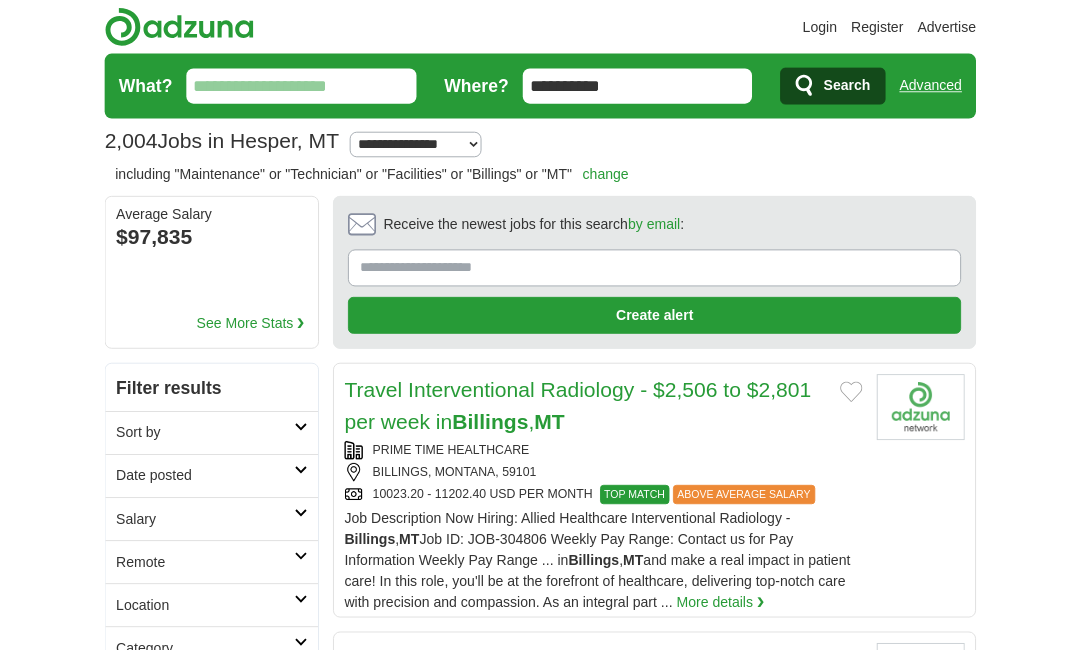 scroll, scrollTop: 0, scrollLeft: 0, axis: both 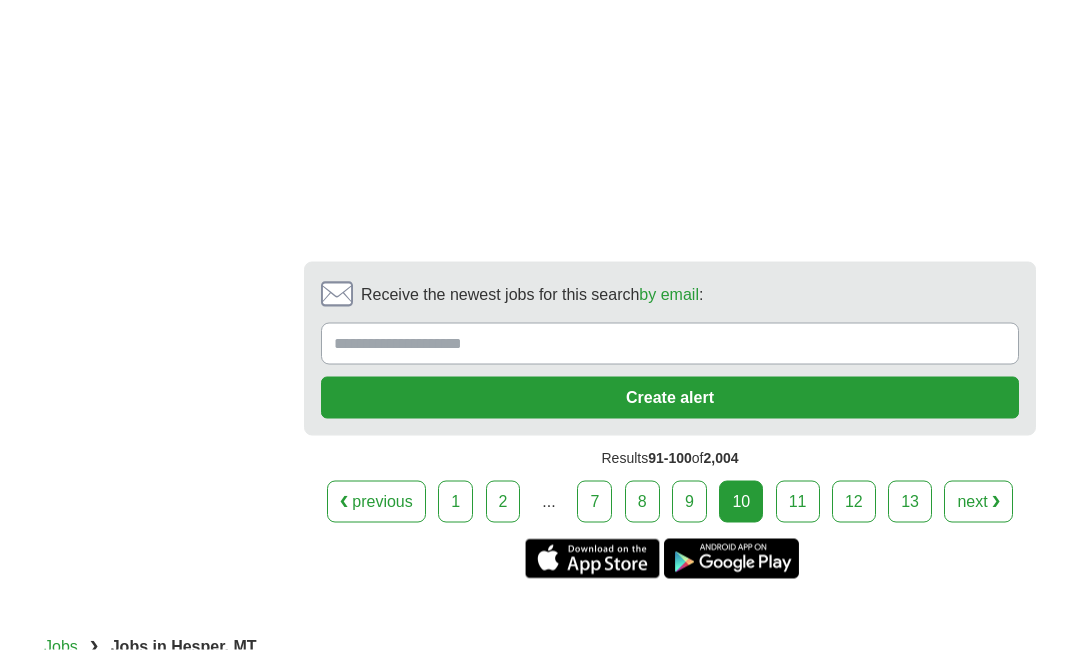 click on "next ❯" at bounding box center [978, 502] 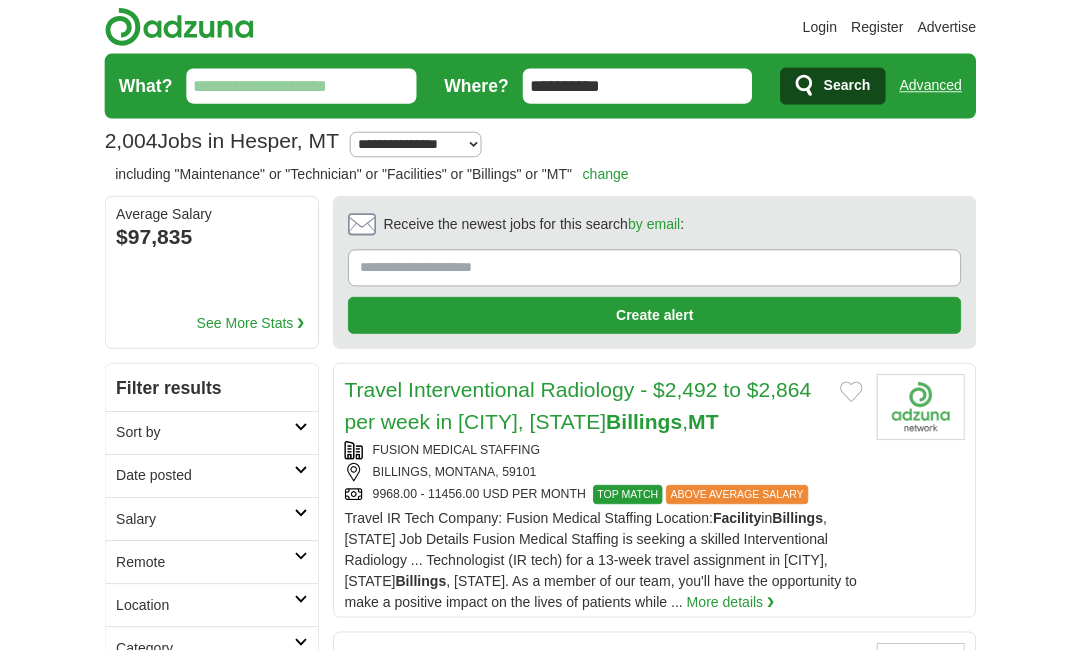 scroll, scrollTop: 0, scrollLeft: 0, axis: both 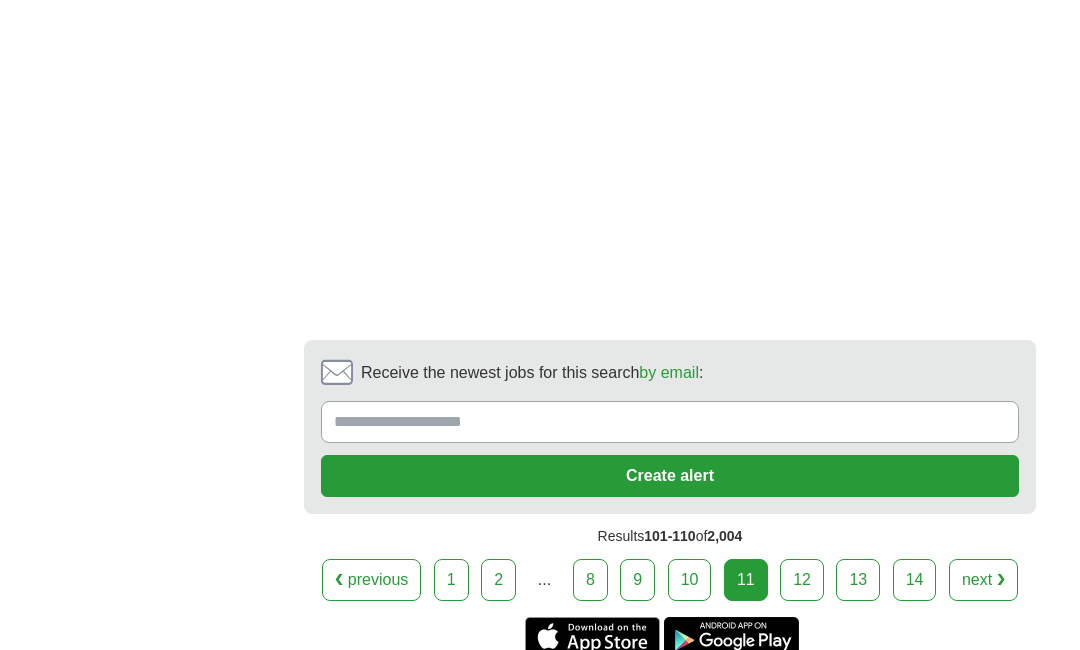 click on "next ❯" at bounding box center [983, 580] 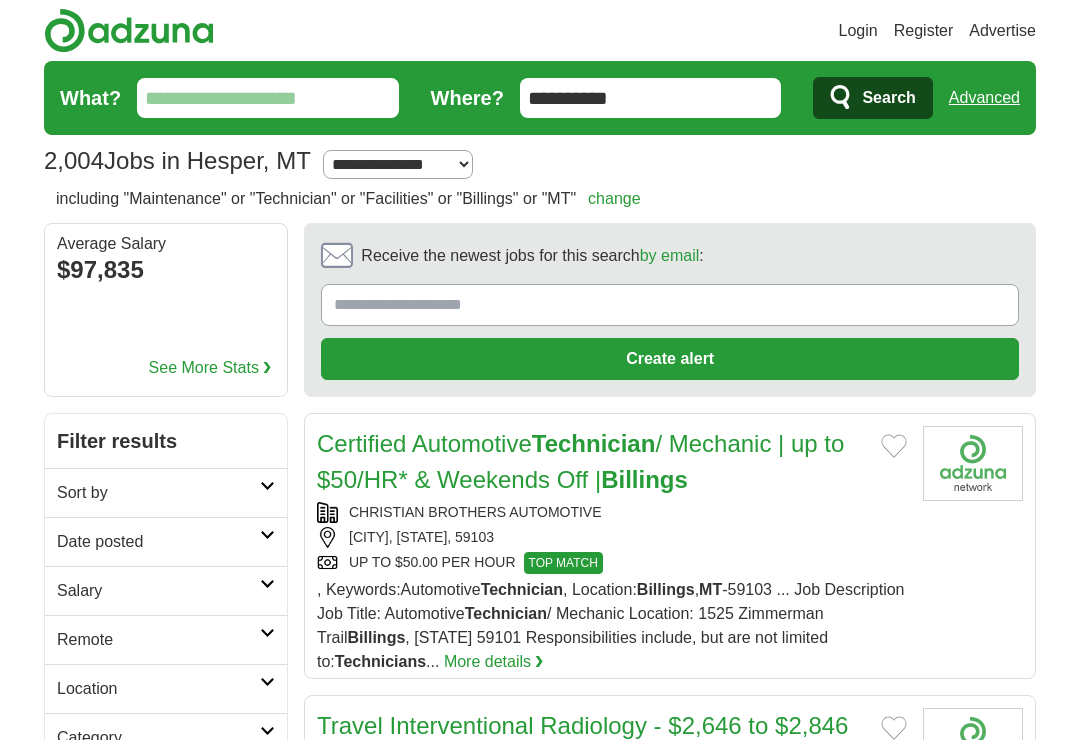 scroll, scrollTop: 0, scrollLeft: 0, axis: both 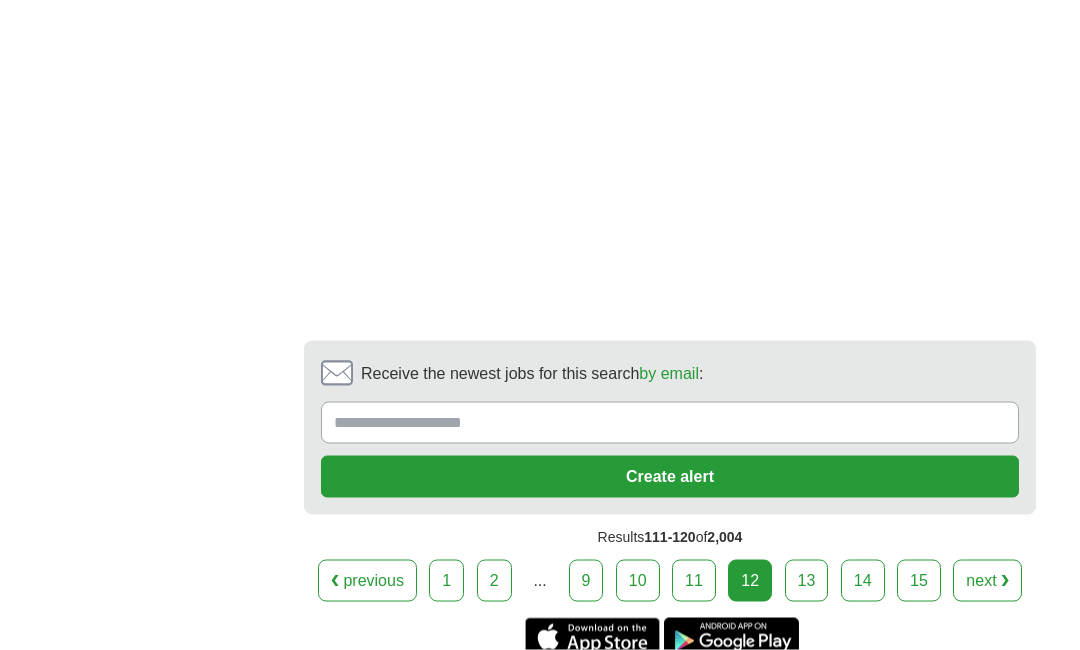 click on "next ❯" at bounding box center [987, 581] 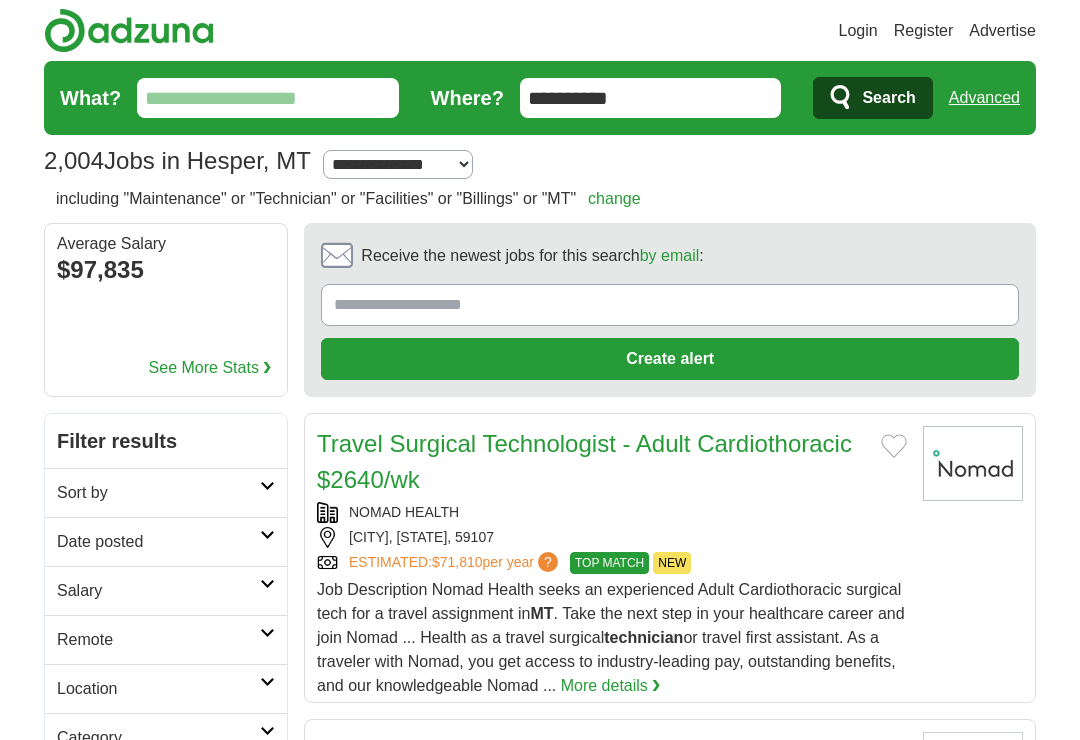 scroll, scrollTop: 0, scrollLeft: 0, axis: both 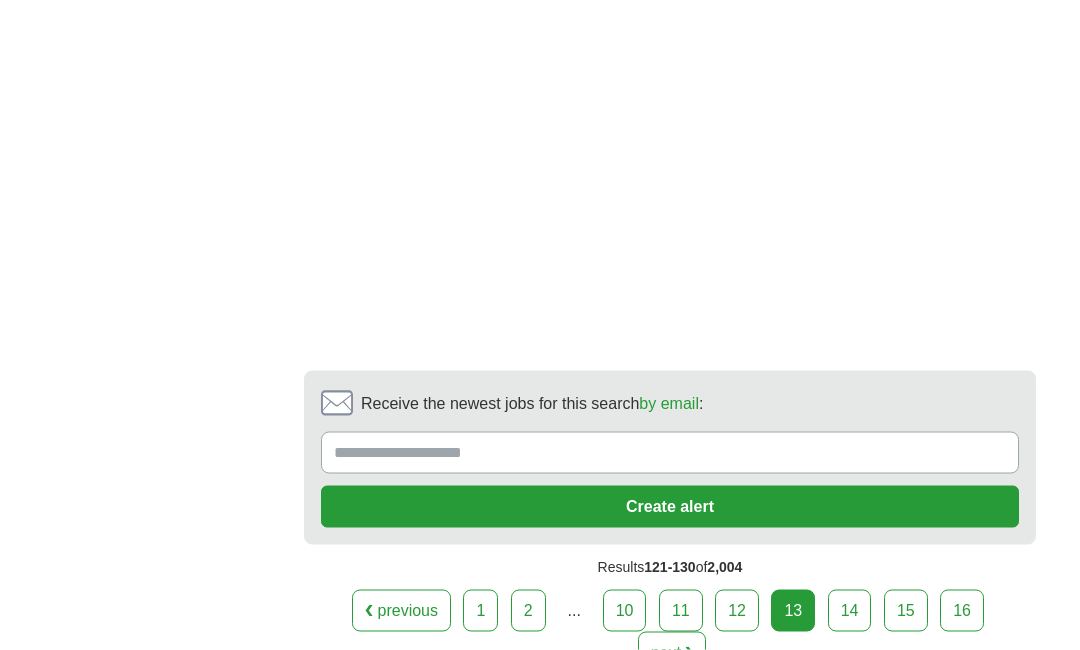 click on "14" at bounding box center (850, 611) 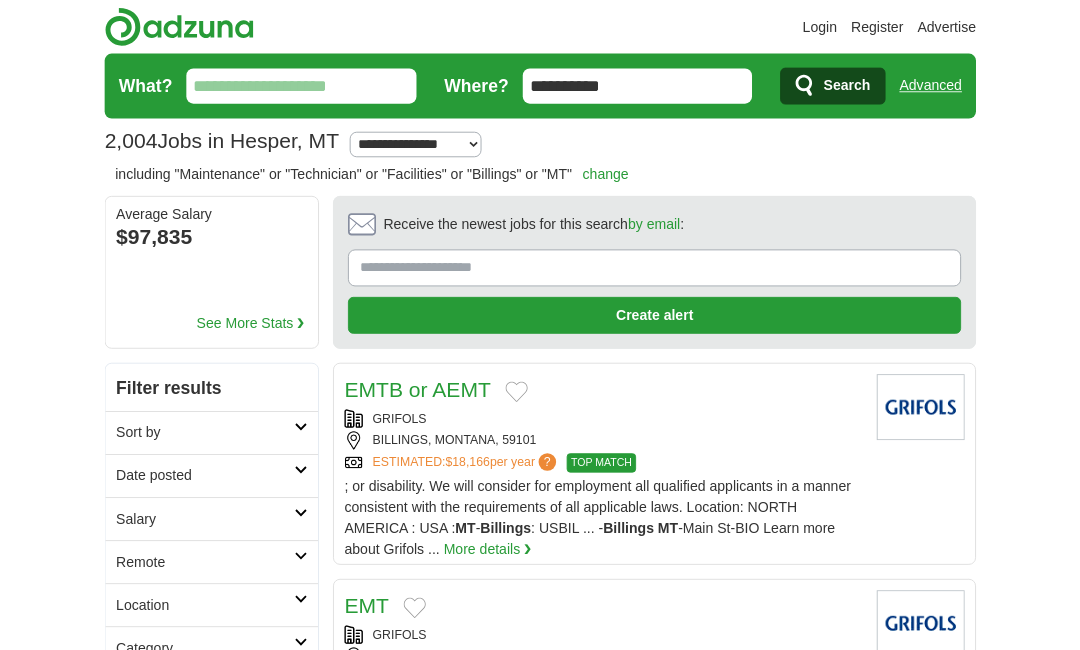 scroll, scrollTop: 0, scrollLeft: 0, axis: both 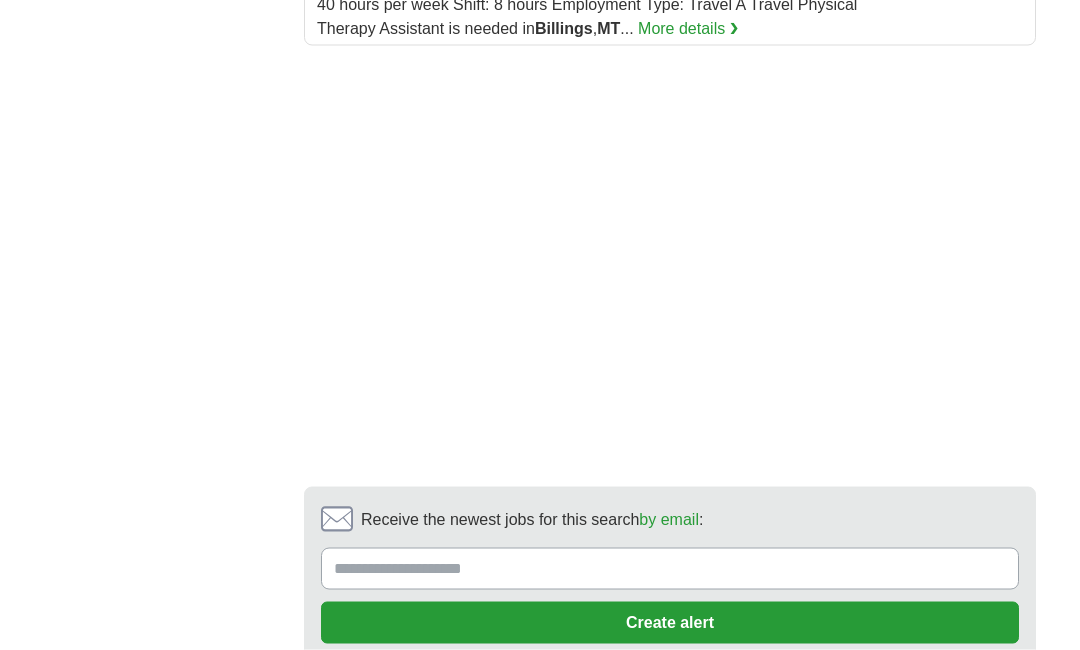 click on "next ❯" at bounding box center [672, 769] 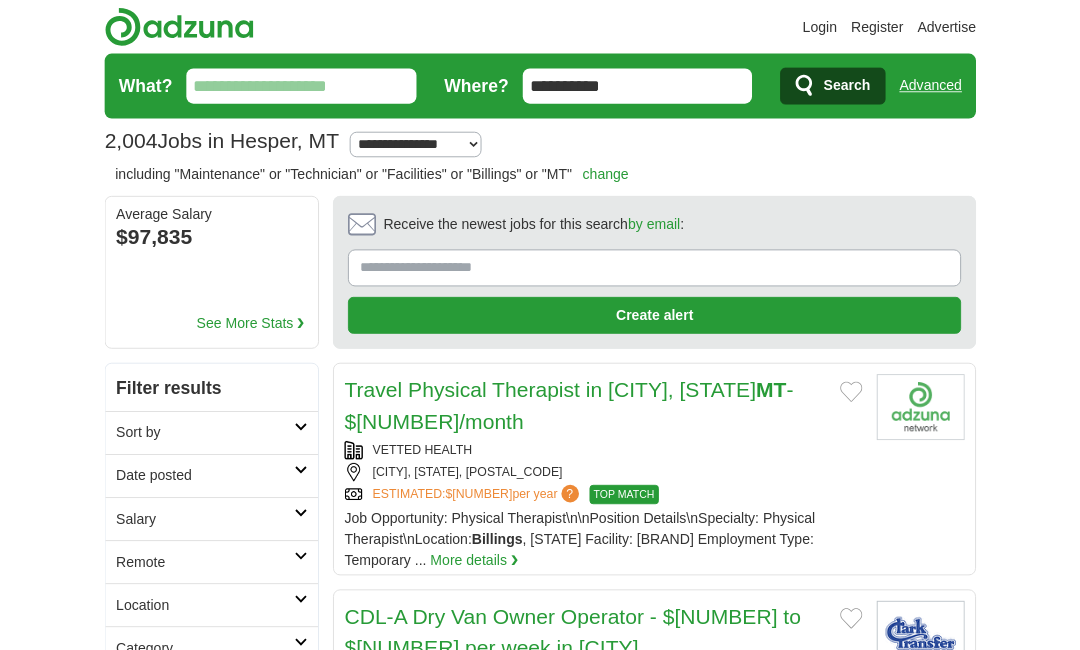scroll, scrollTop: 0, scrollLeft: 0, axis: both 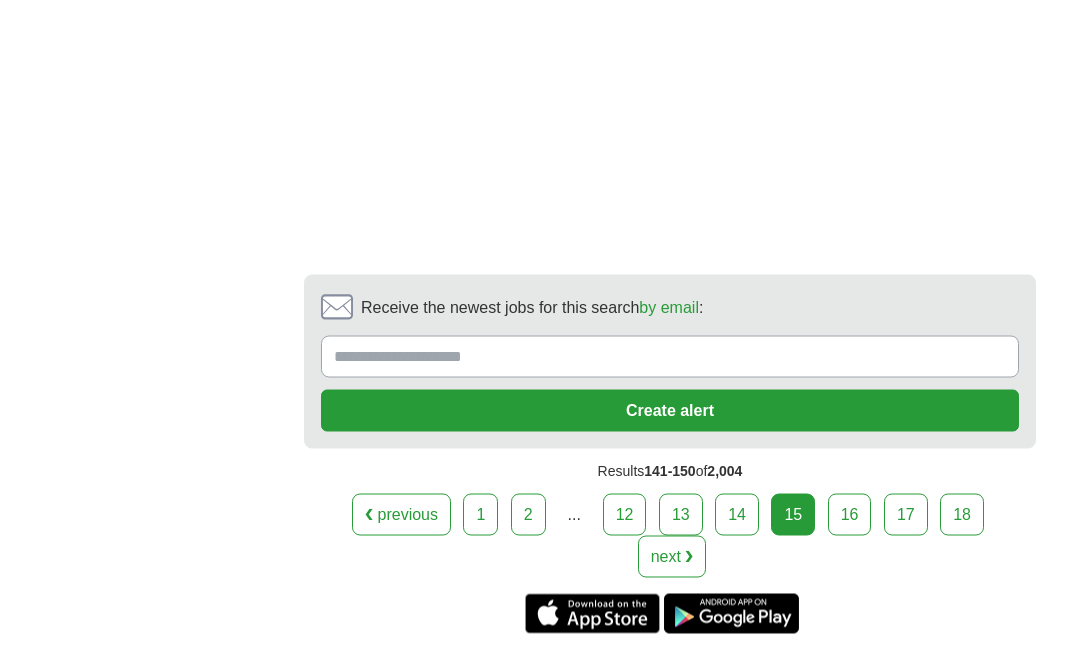 click on "next ❯" at bounding box center [672, 557] 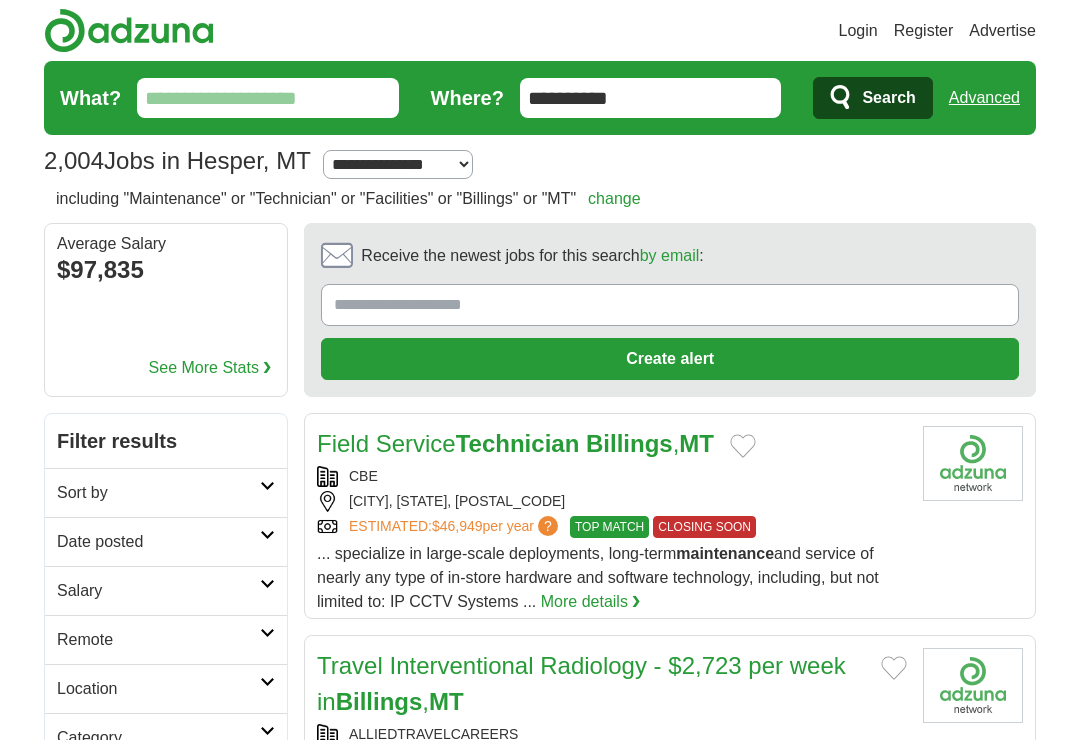 scroll, scrollTop: 0, scrollLeft: 0, axis: both 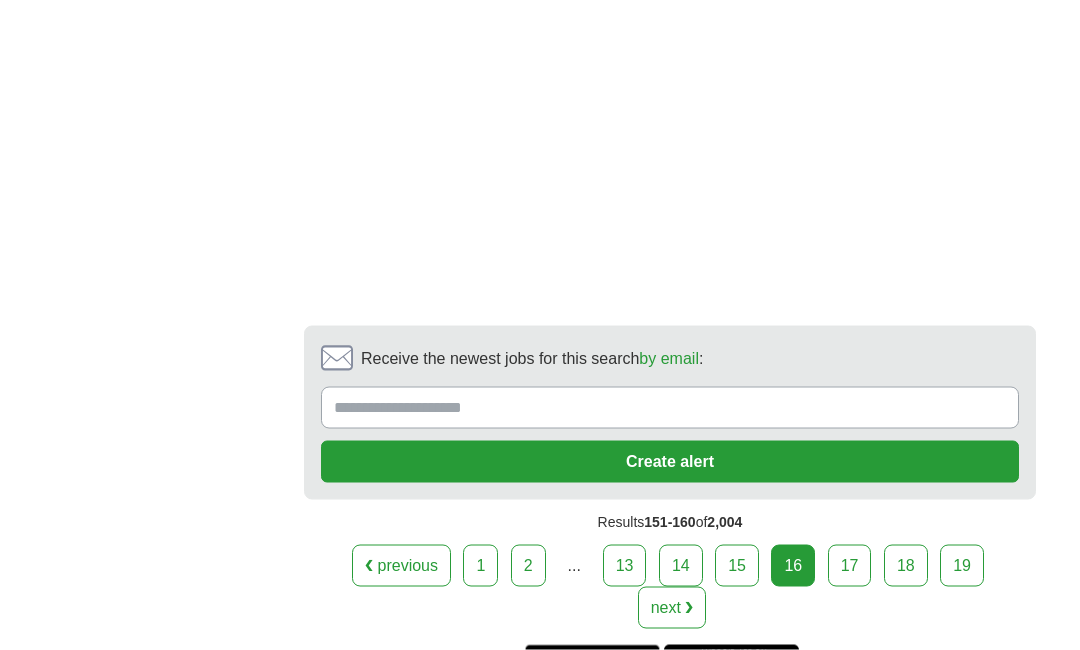 click on "next ❯" at bounding box center [672, 608] 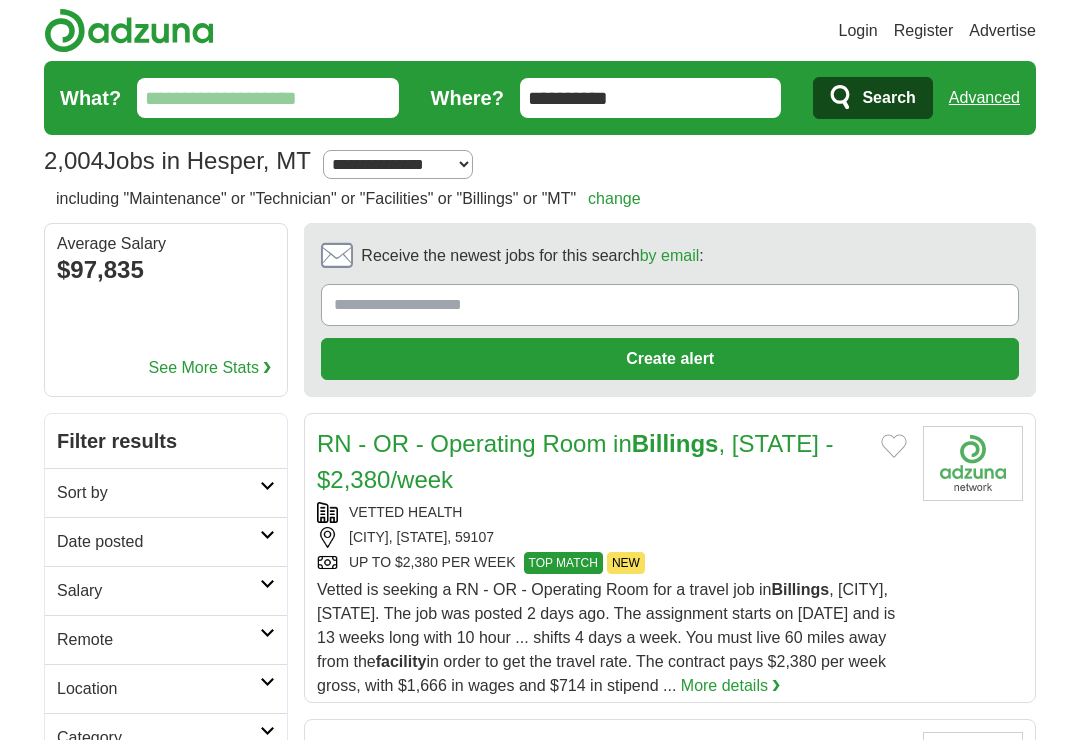 scroll, scrollTop: 0, scrollLeft: 0, axis: both 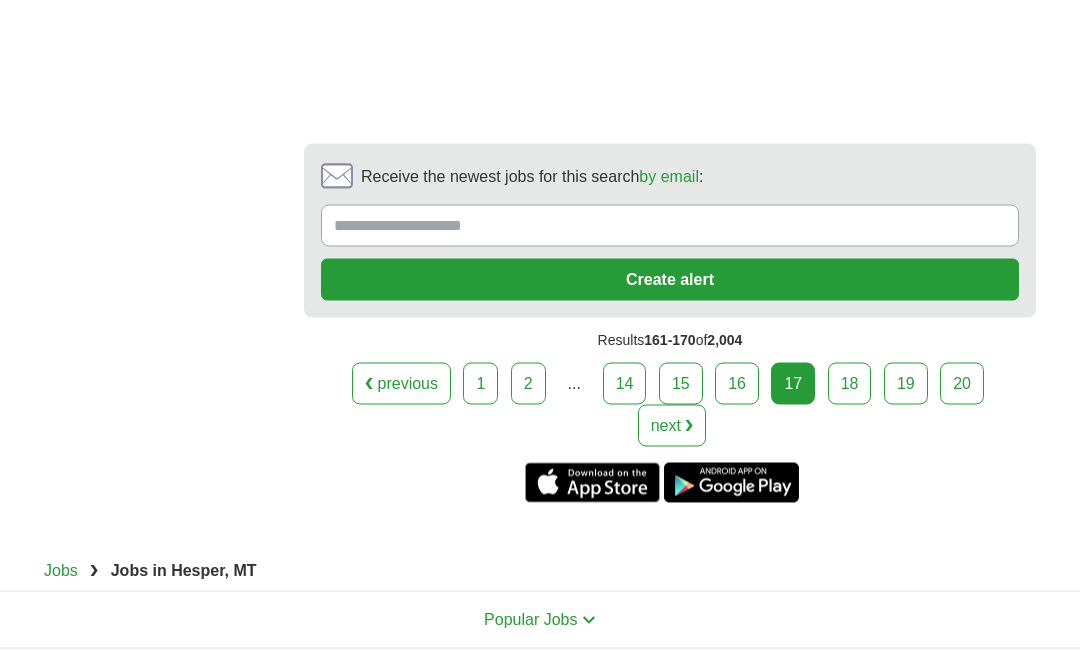 click on "next ❯" at bounding box center (672, 426) 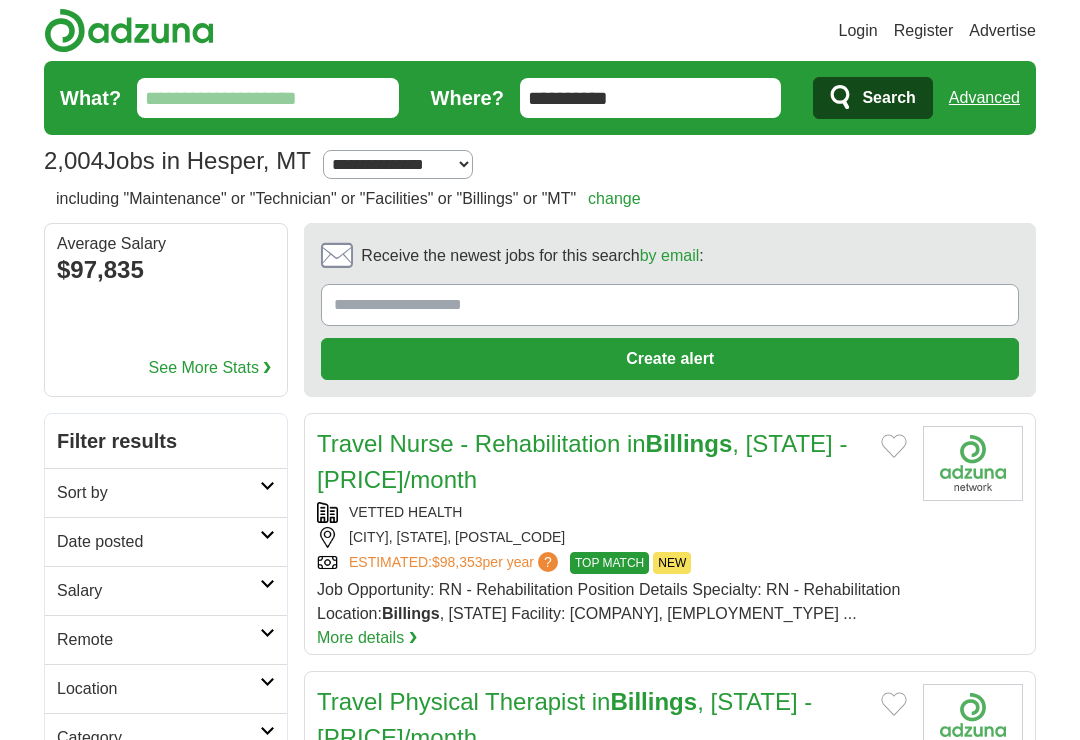 scroll, scrollTop: 0, scrollLeft: 0, axis: both 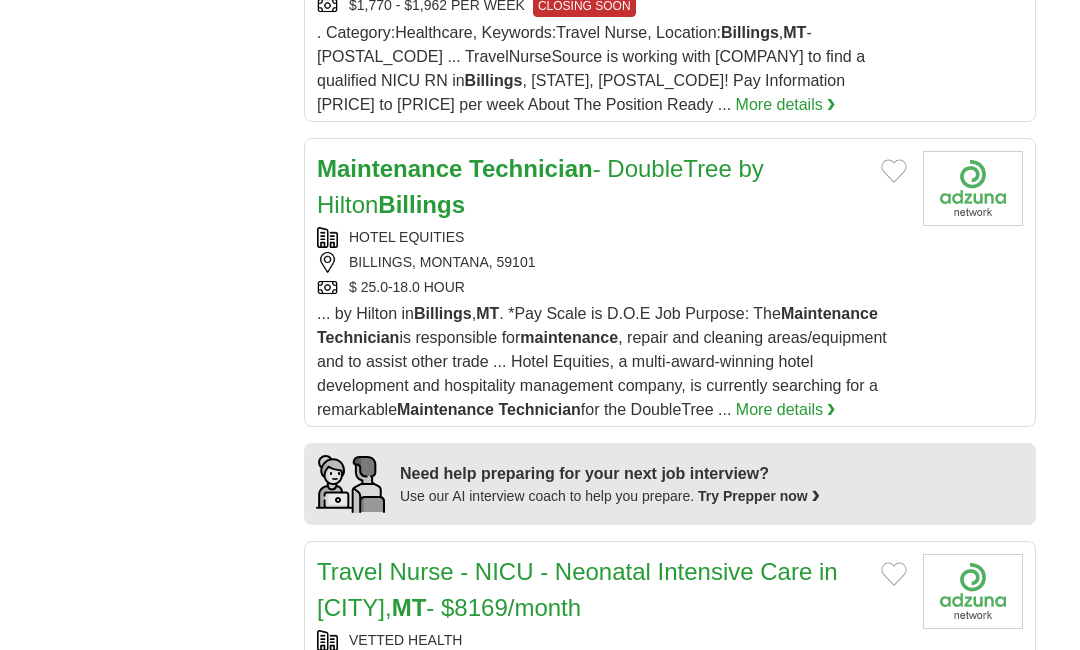 click on "More details ❯" at bounding box center (786, 410) 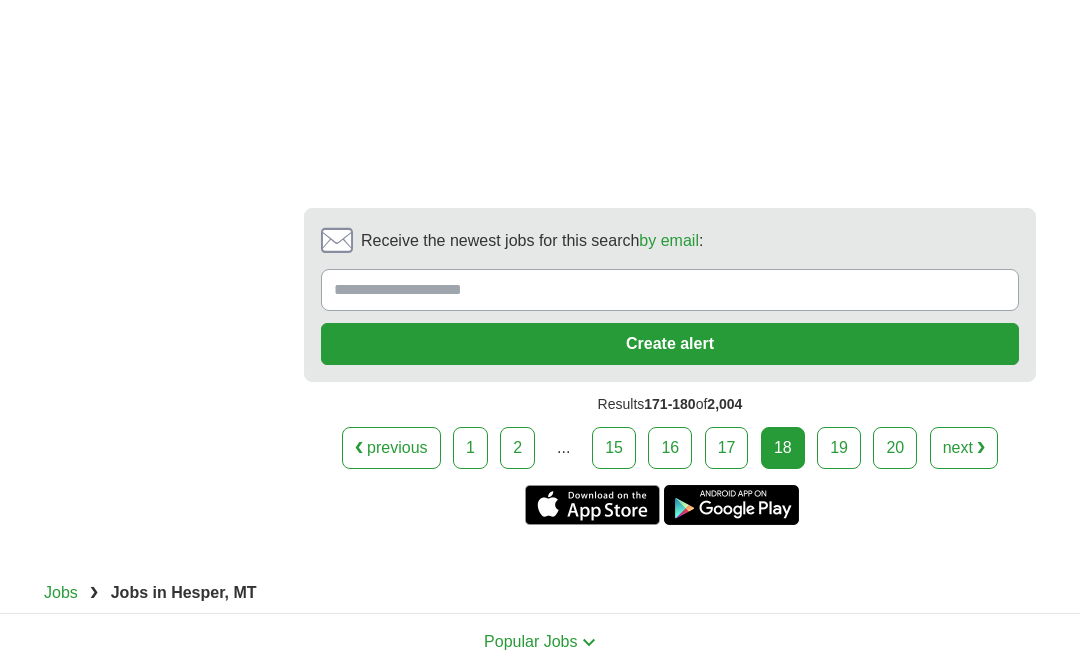 scroll, scrollTop: 4437, scrollLeft: 0, axis: vertical 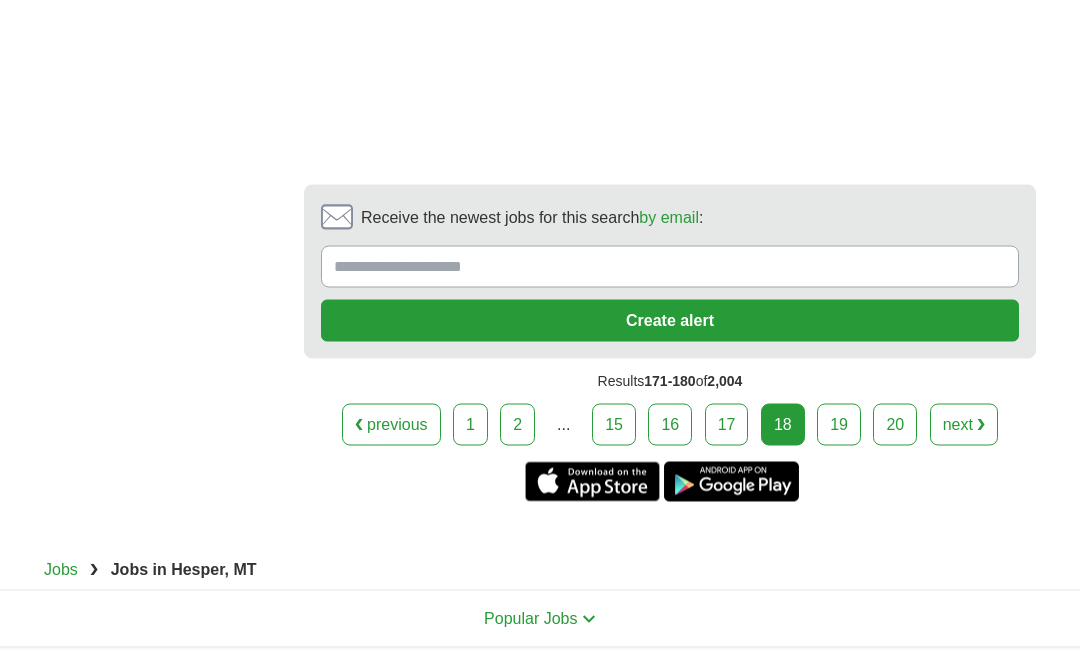 click on "next ❯" at bounding box center (964, 425) 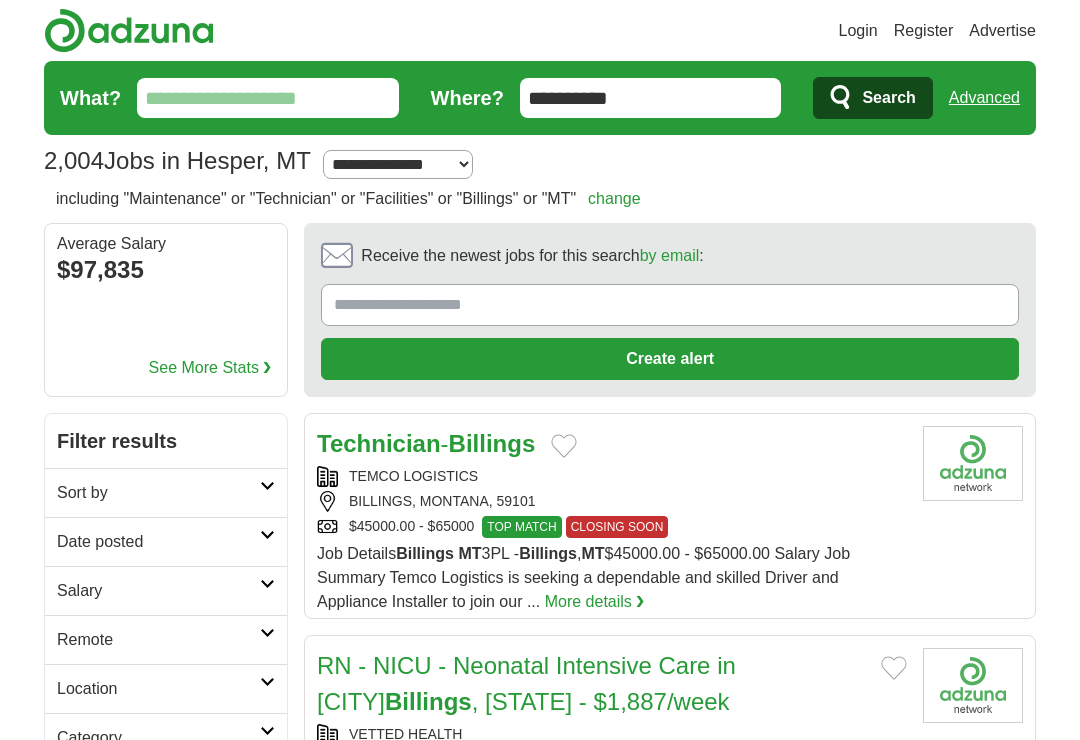 scroll, scrollTop: 0, scrollLeft: 0, axis: both 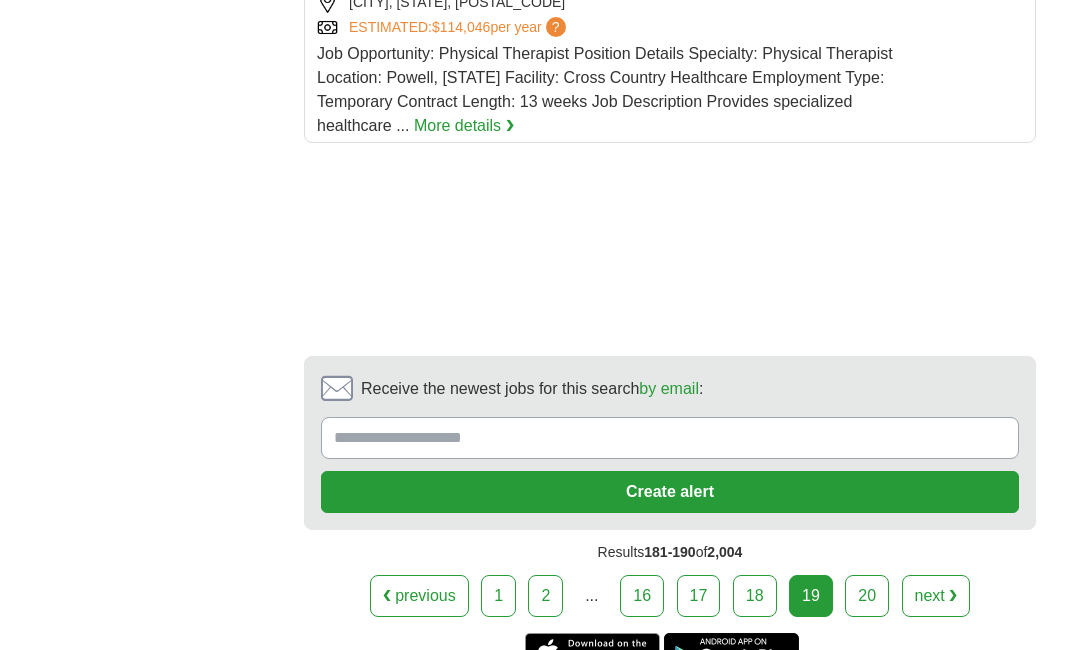 click on "next ❯" at bounding box center (936, 596) 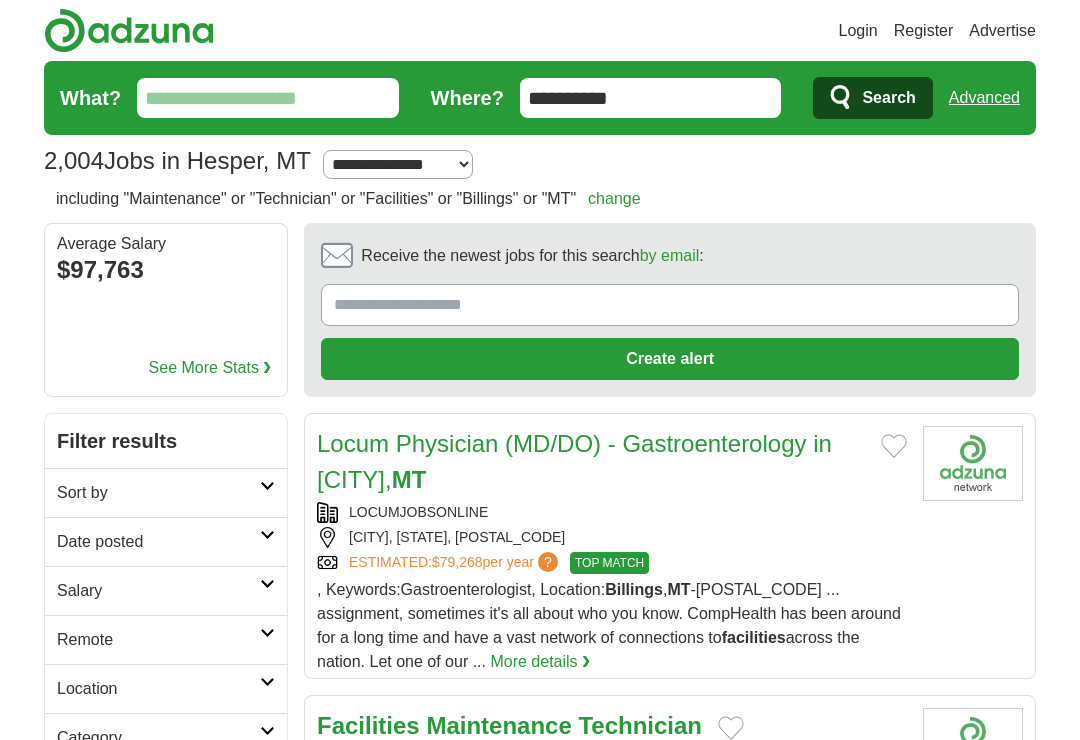 scroll, scrollTop: 0, scrollLeft: 0, axis: both 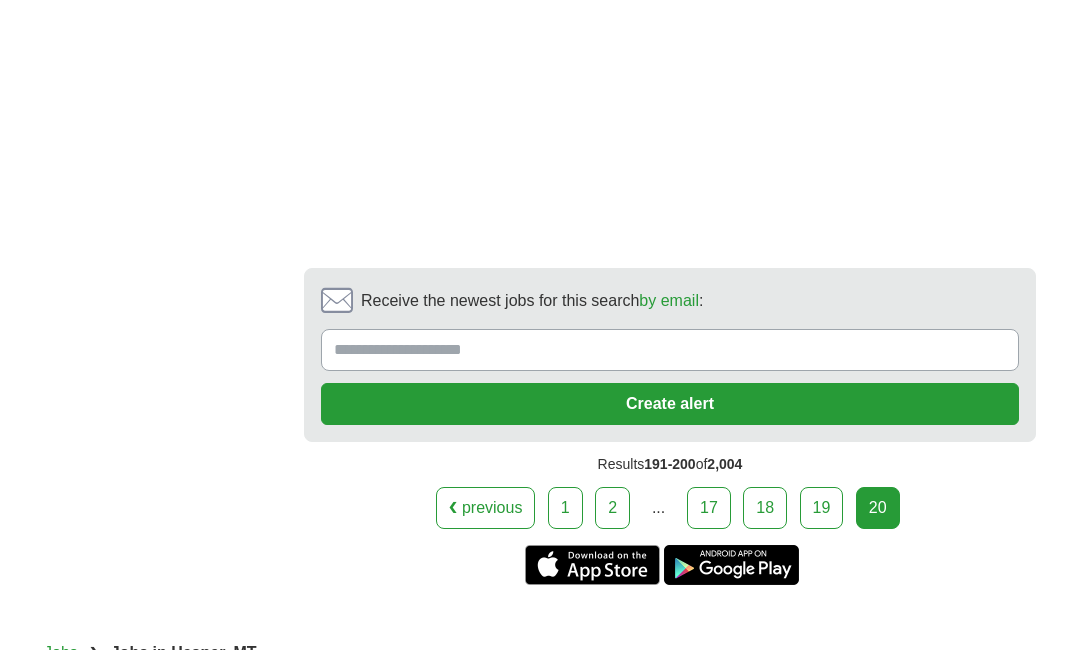 click on "20" at bounding box center (878, 508) 